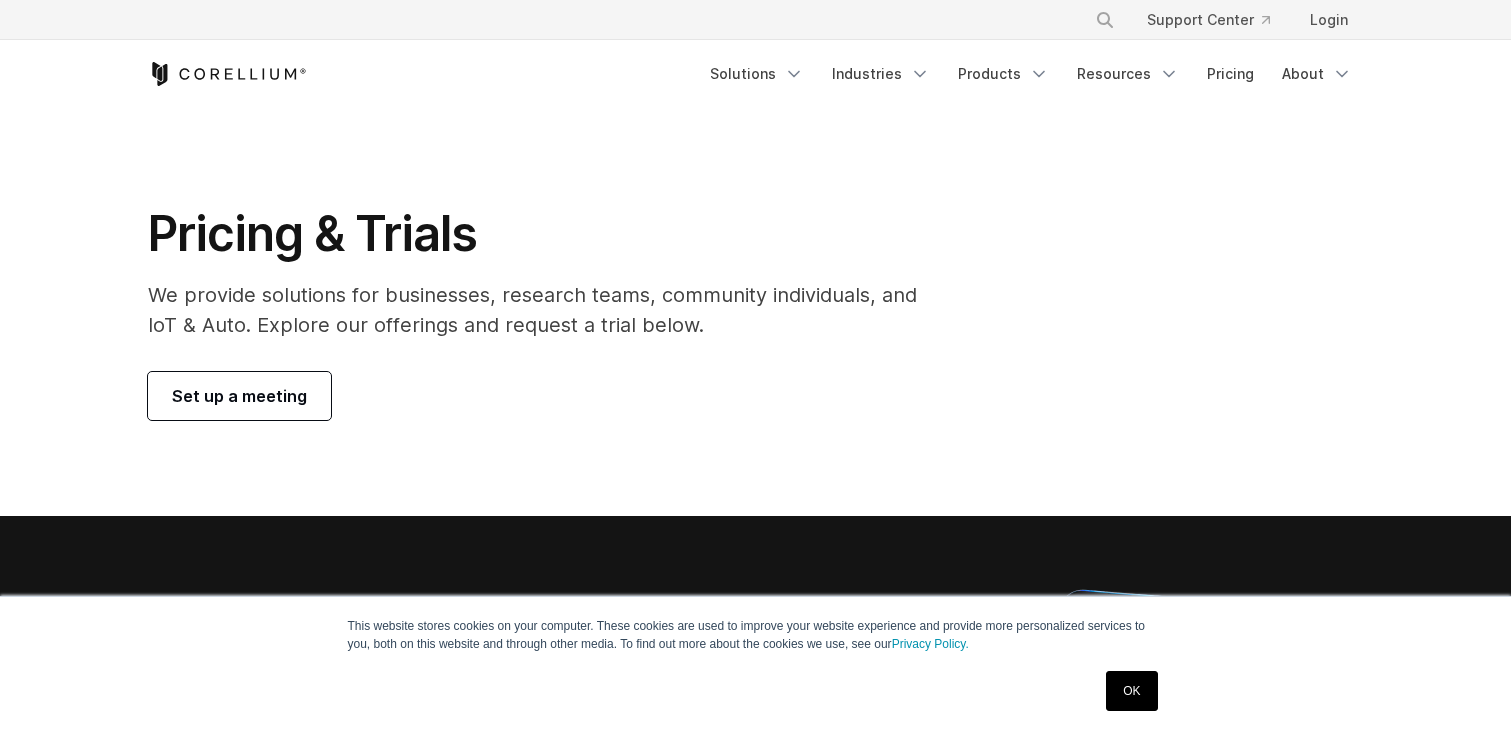 scroll, scrollTop: 0, scrollLeft: 0, axis: both 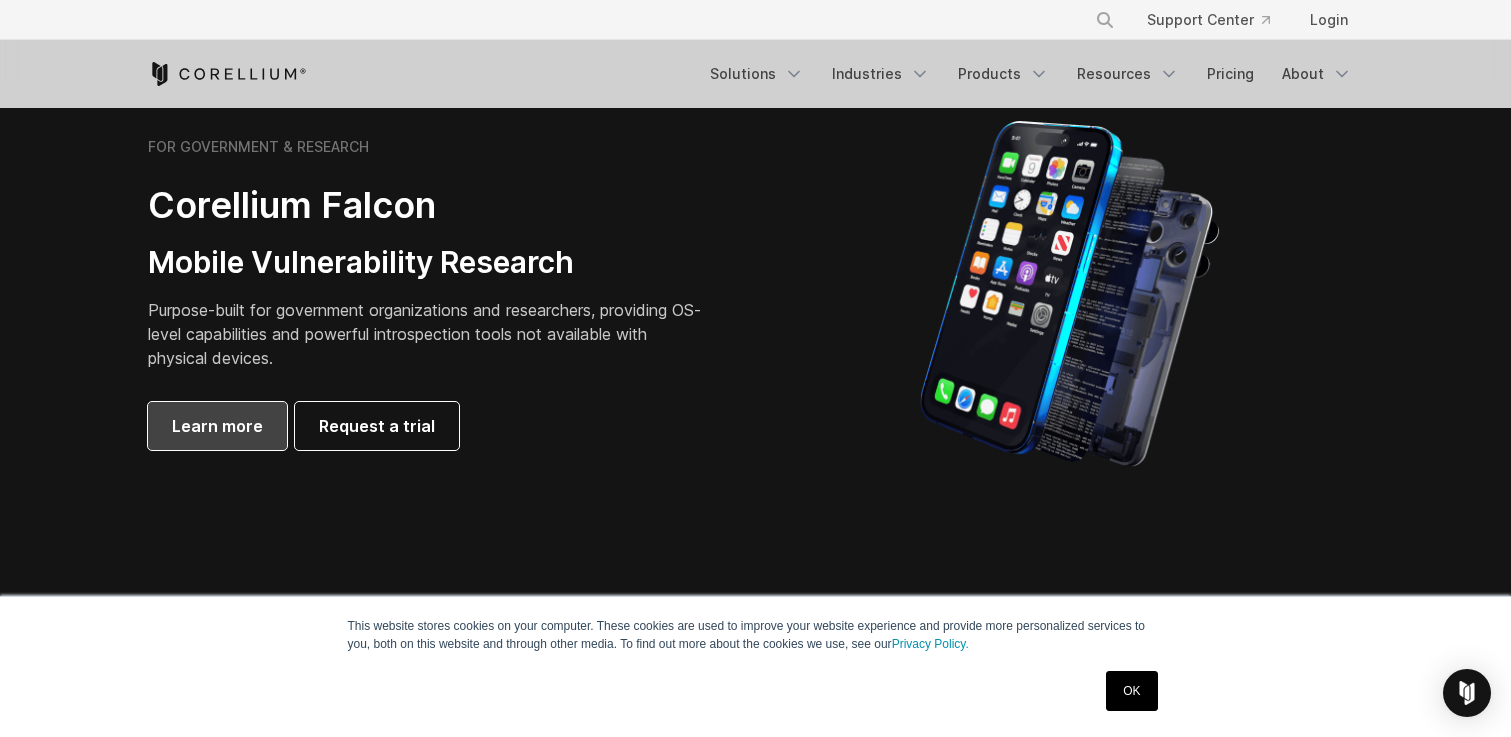 click on "Learn more" at bounding box center [217, 426] 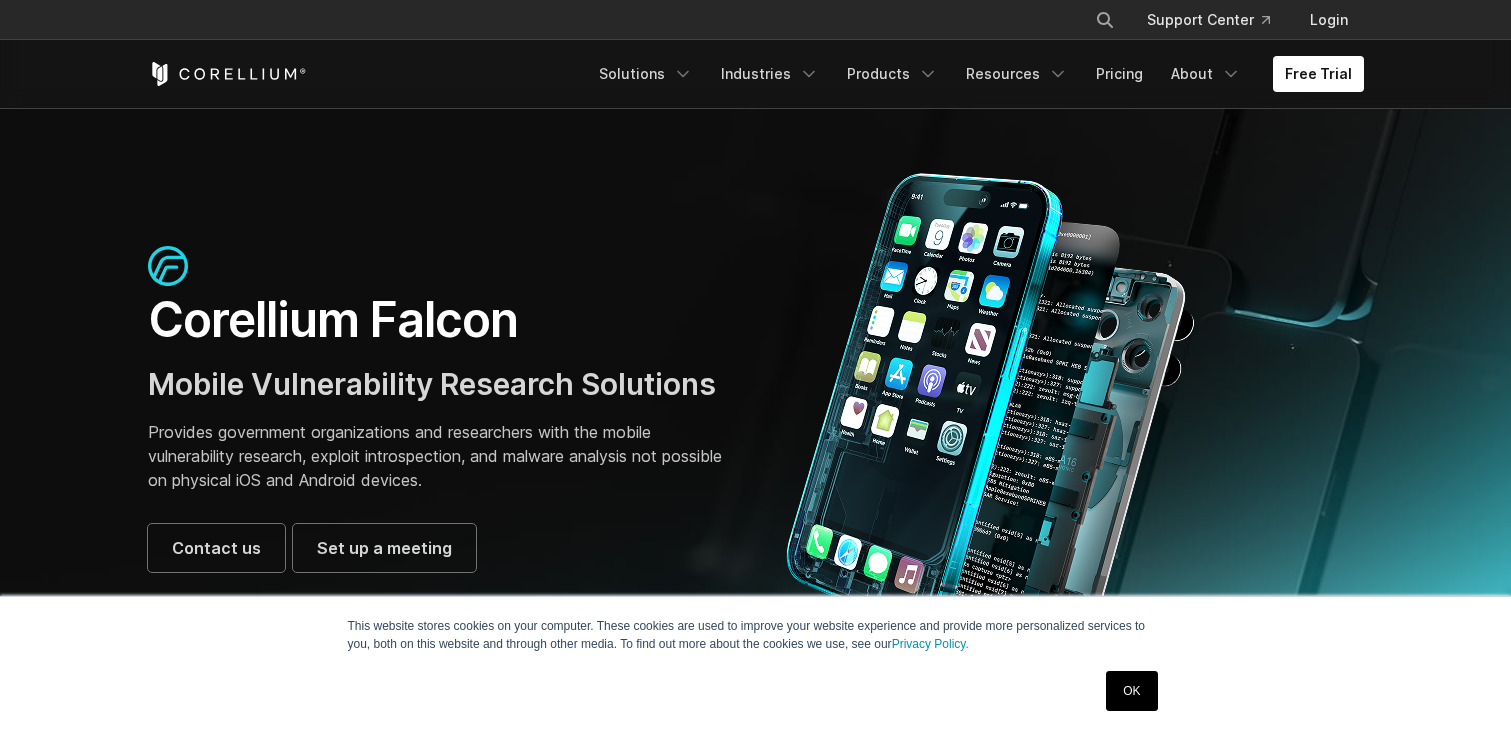 scroll, scrollTop: 0, scrollLeft: 0, axis: both 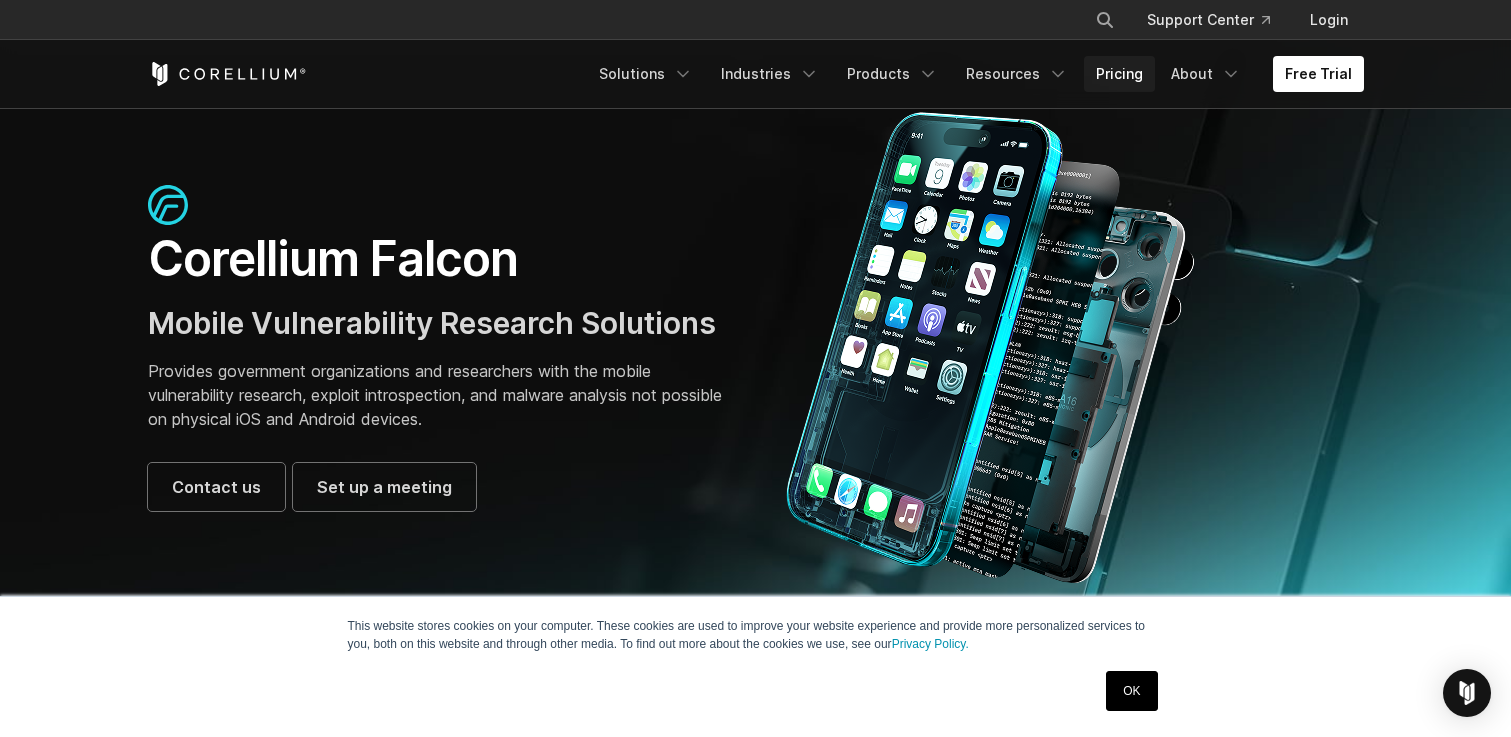 click on "Pricing" at bounding box center (1119, 74) 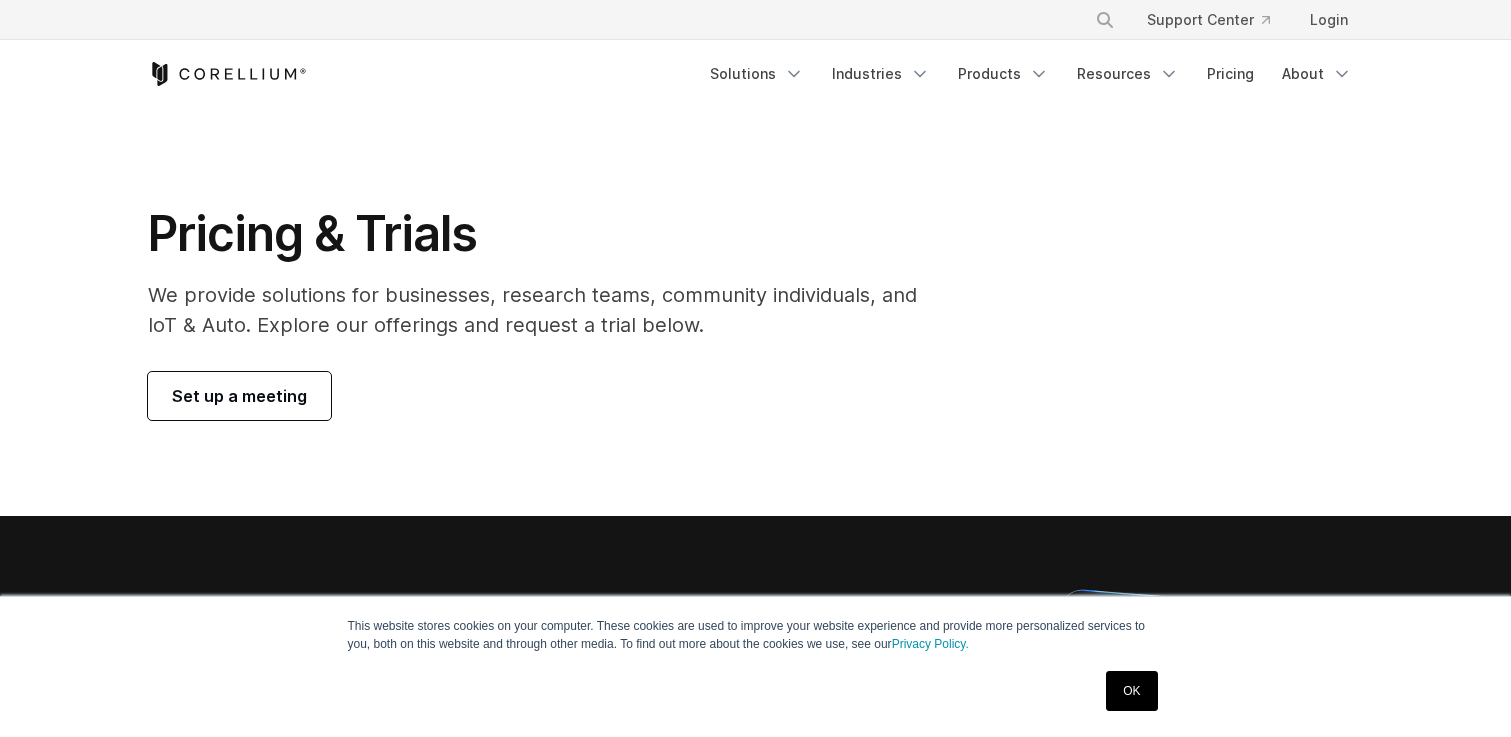 scroll, scrollTop: 0, scrollLeft: 0, axis: both 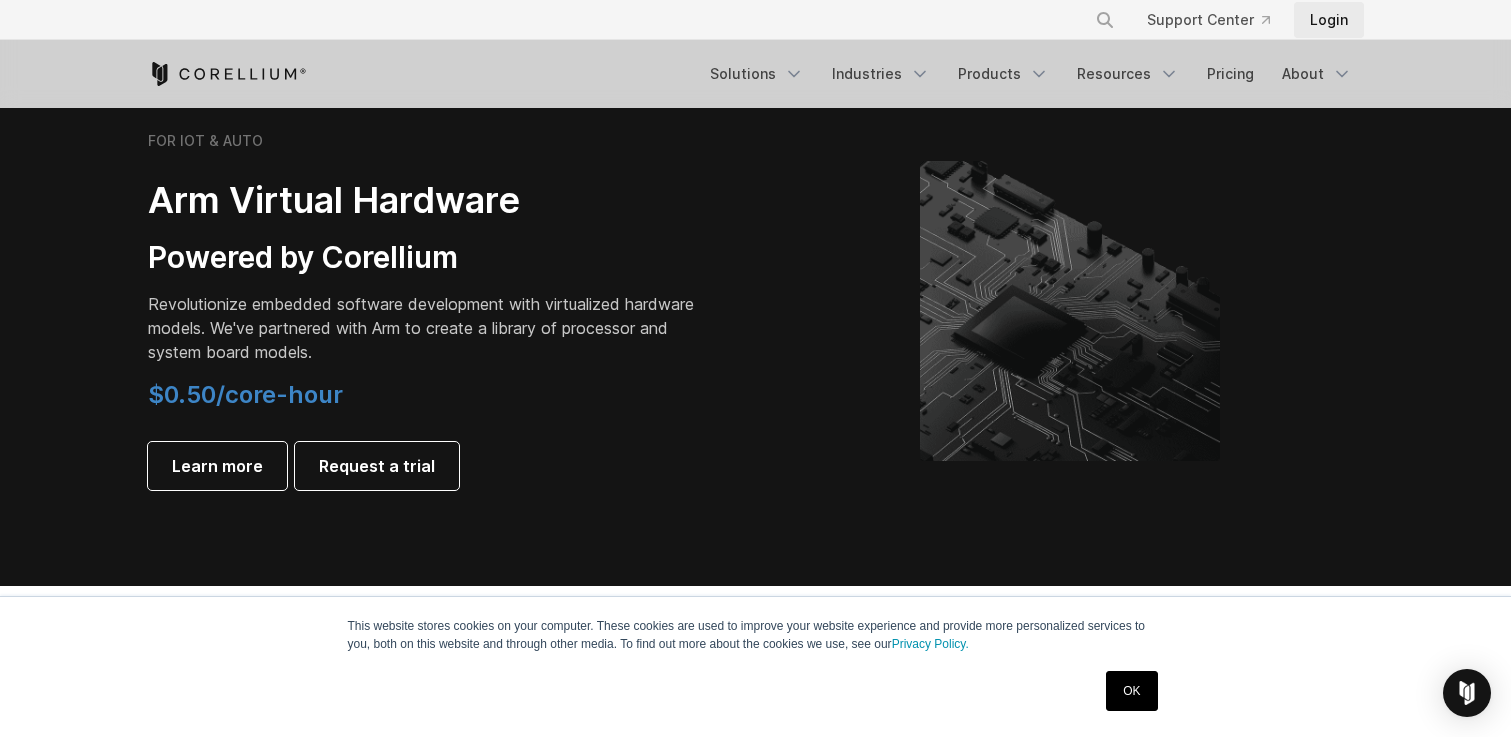 click on "Login" at bounding box center (1329, 20) 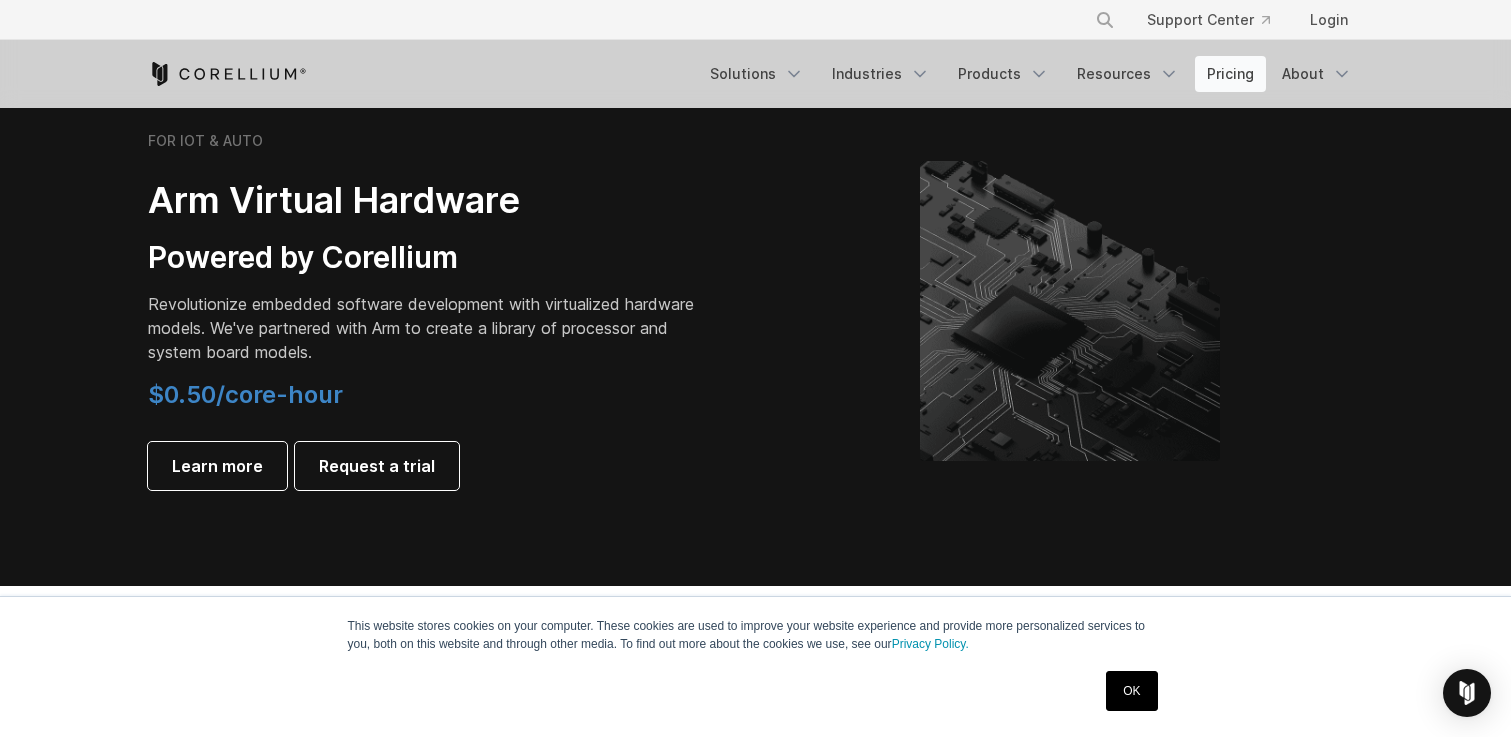 click on "Pricing" at bounding box center (1230, 74) 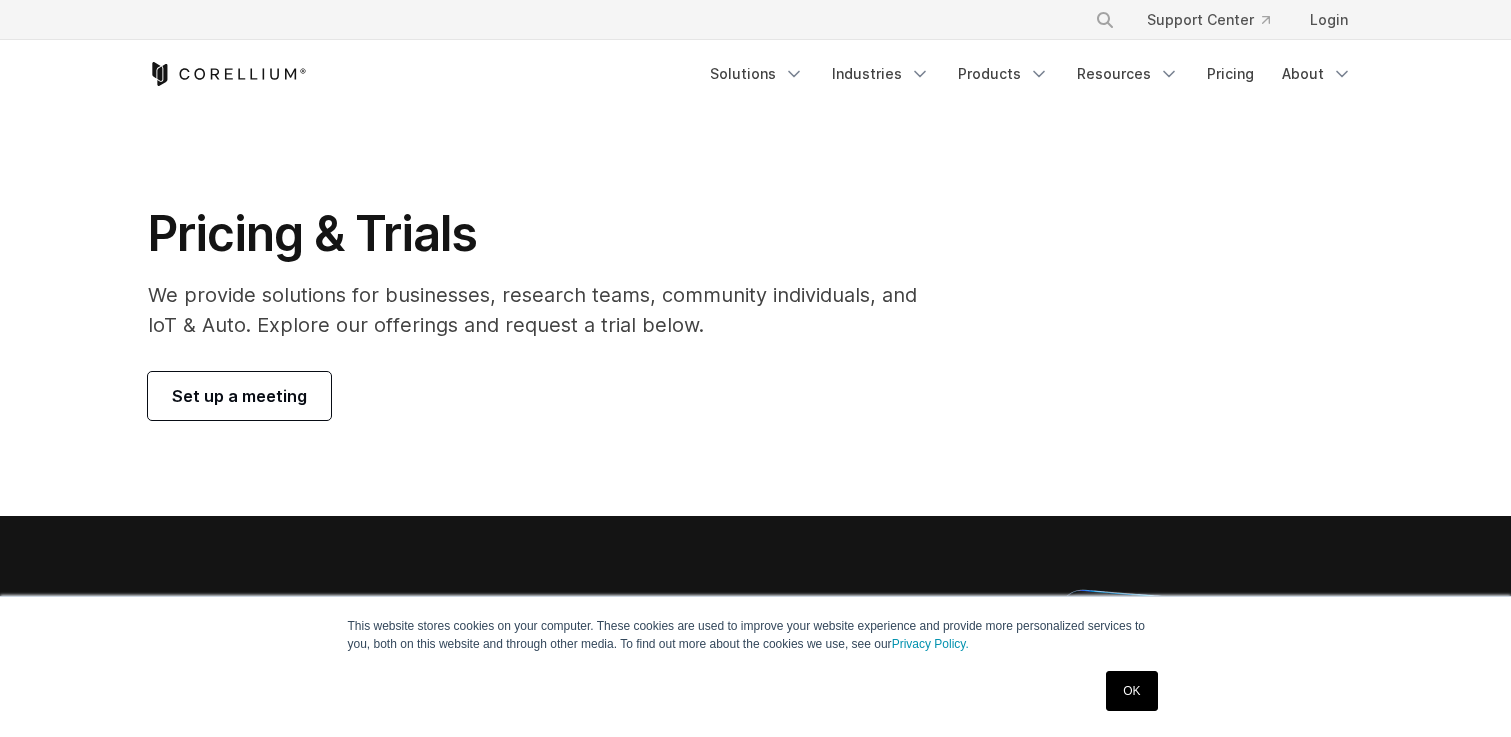 scroll, scrollTop: 0, scrollLeft: 0, axis: both 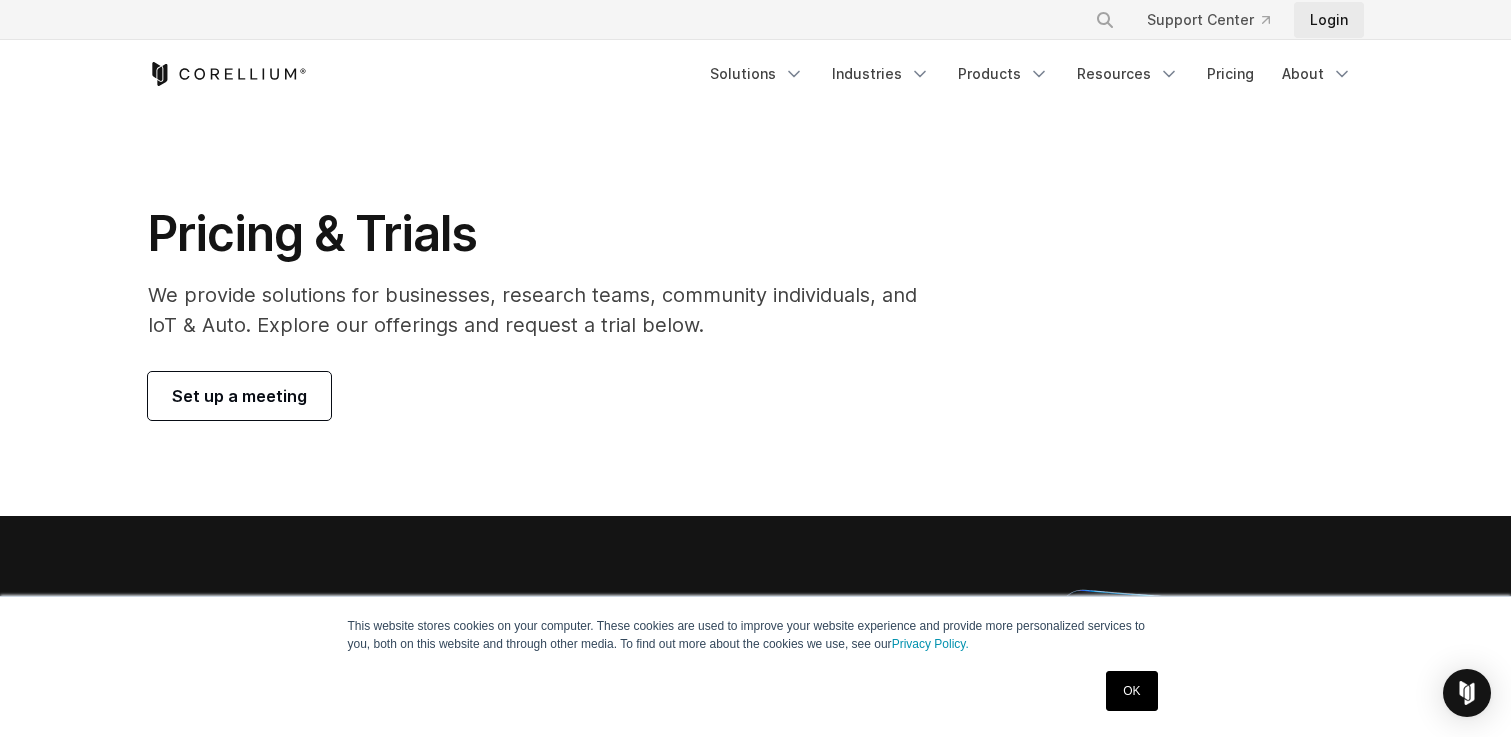 click on "Login" at bounding box center (1329, 20) 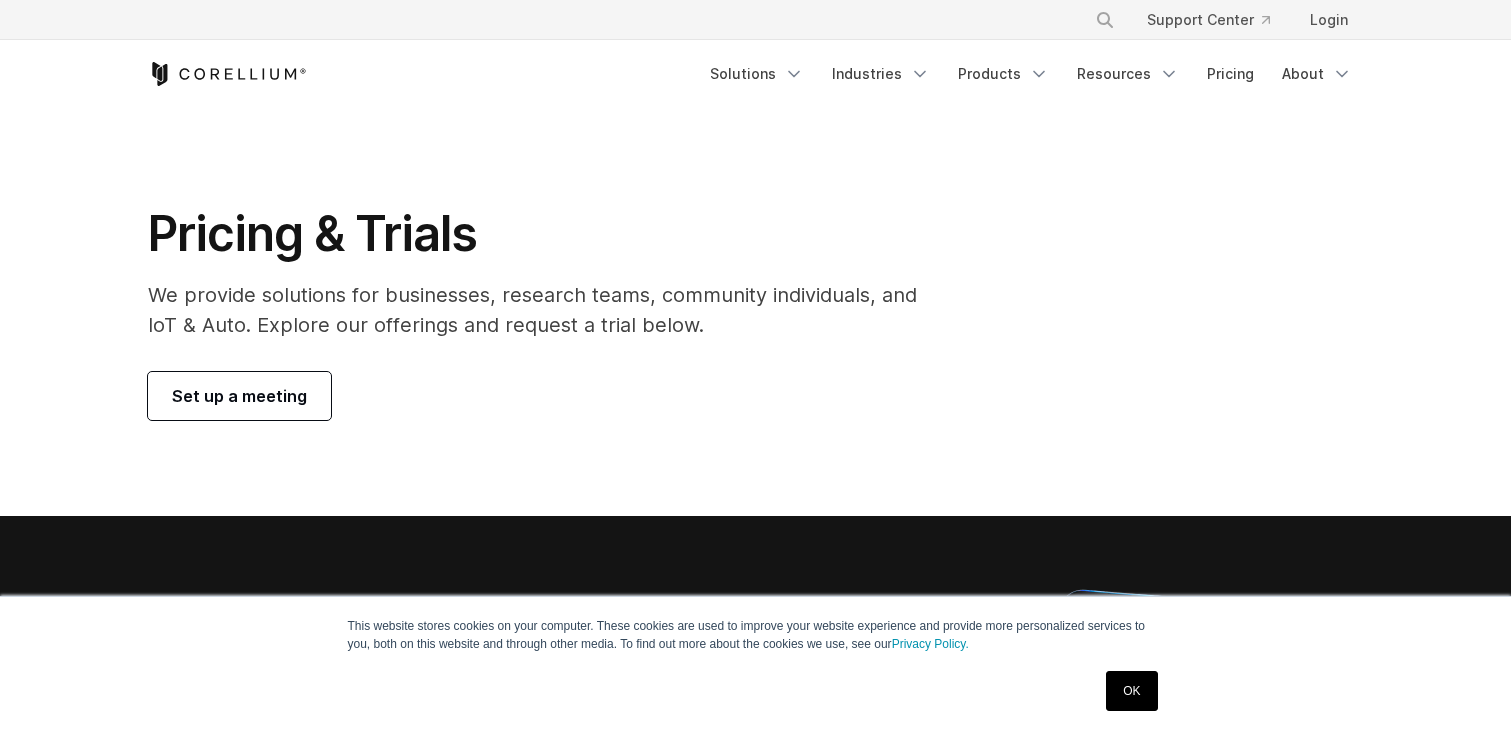scroll, scrollTop: 0, scrollLeft: 0, axis: both 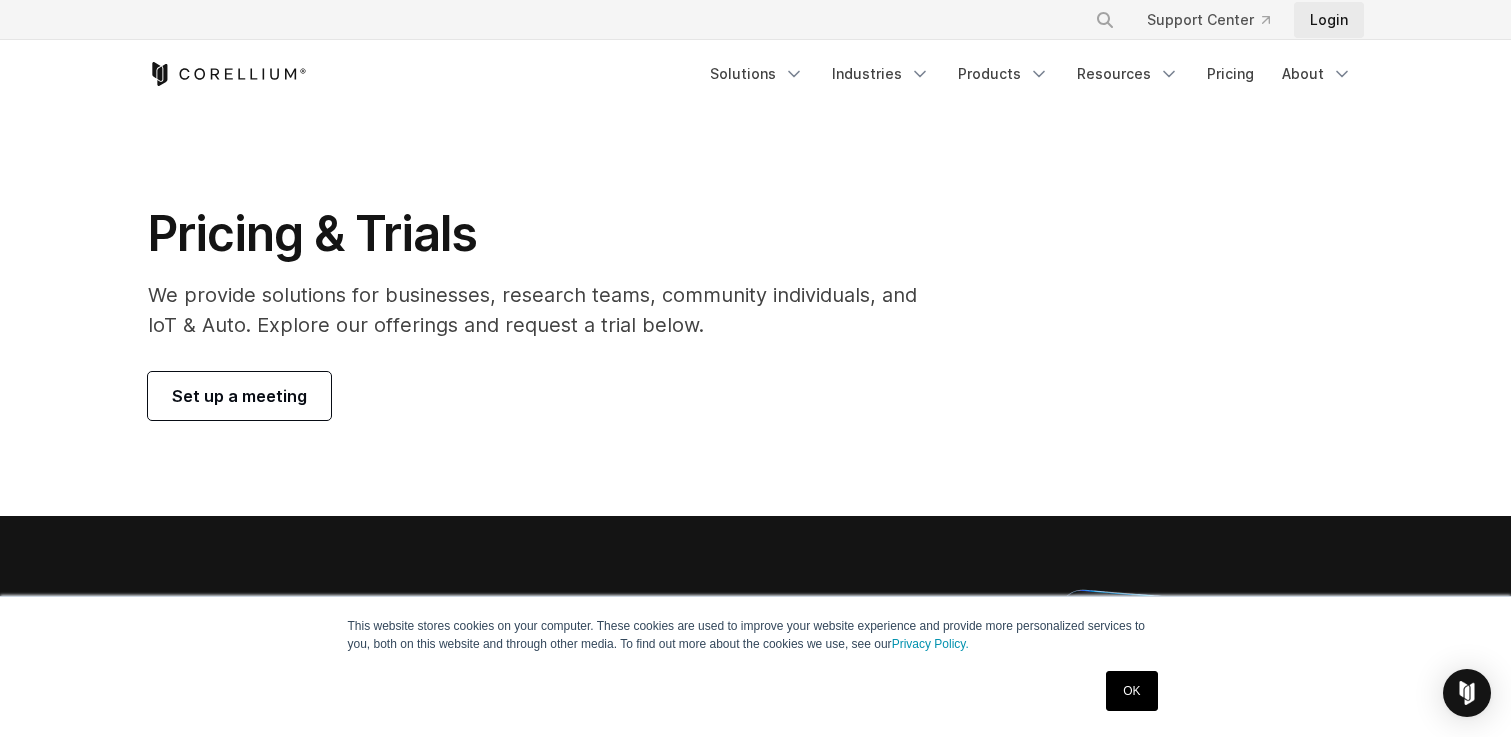 click on "Login" at bounding box center [1329, 20] 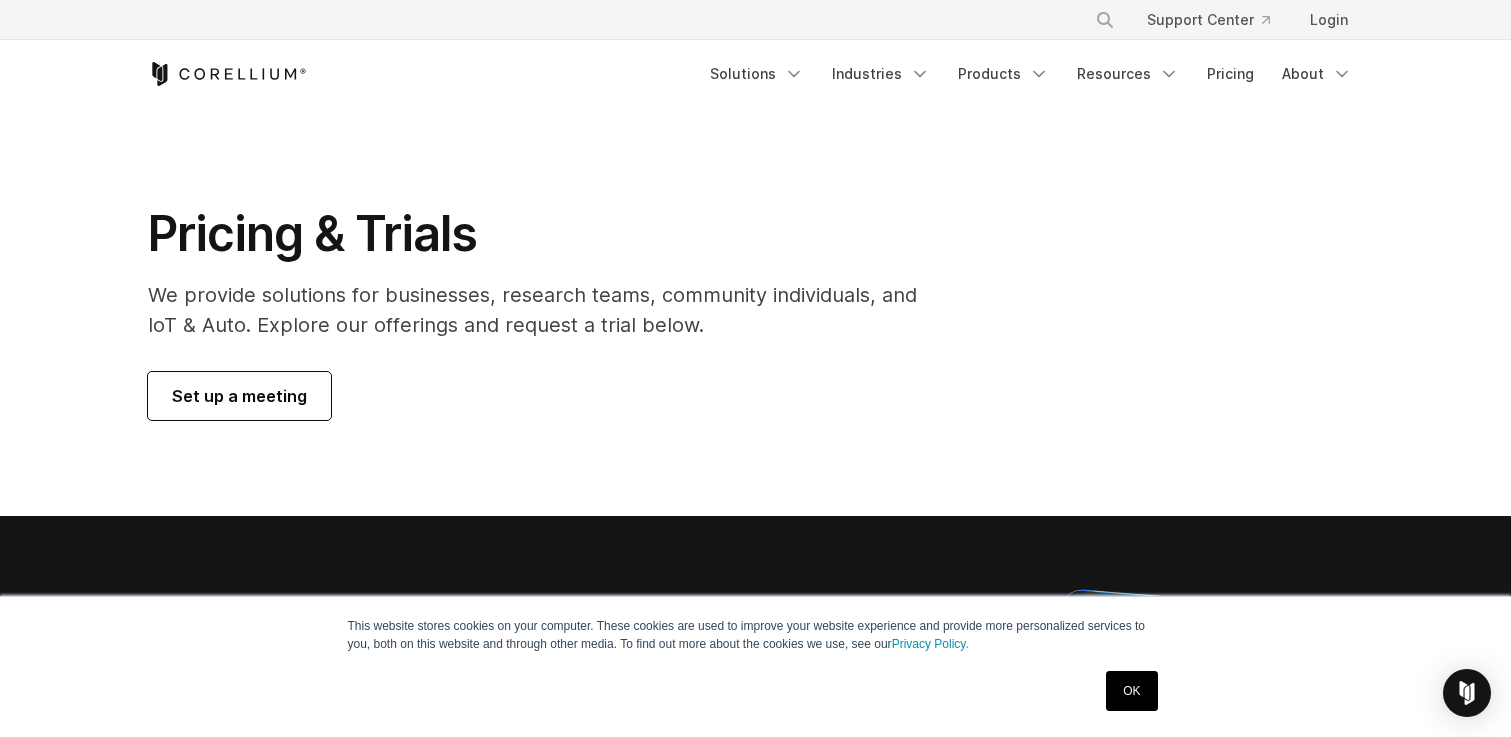 scroll, scrollTop: 0, scrollLeft: 0, axis: both 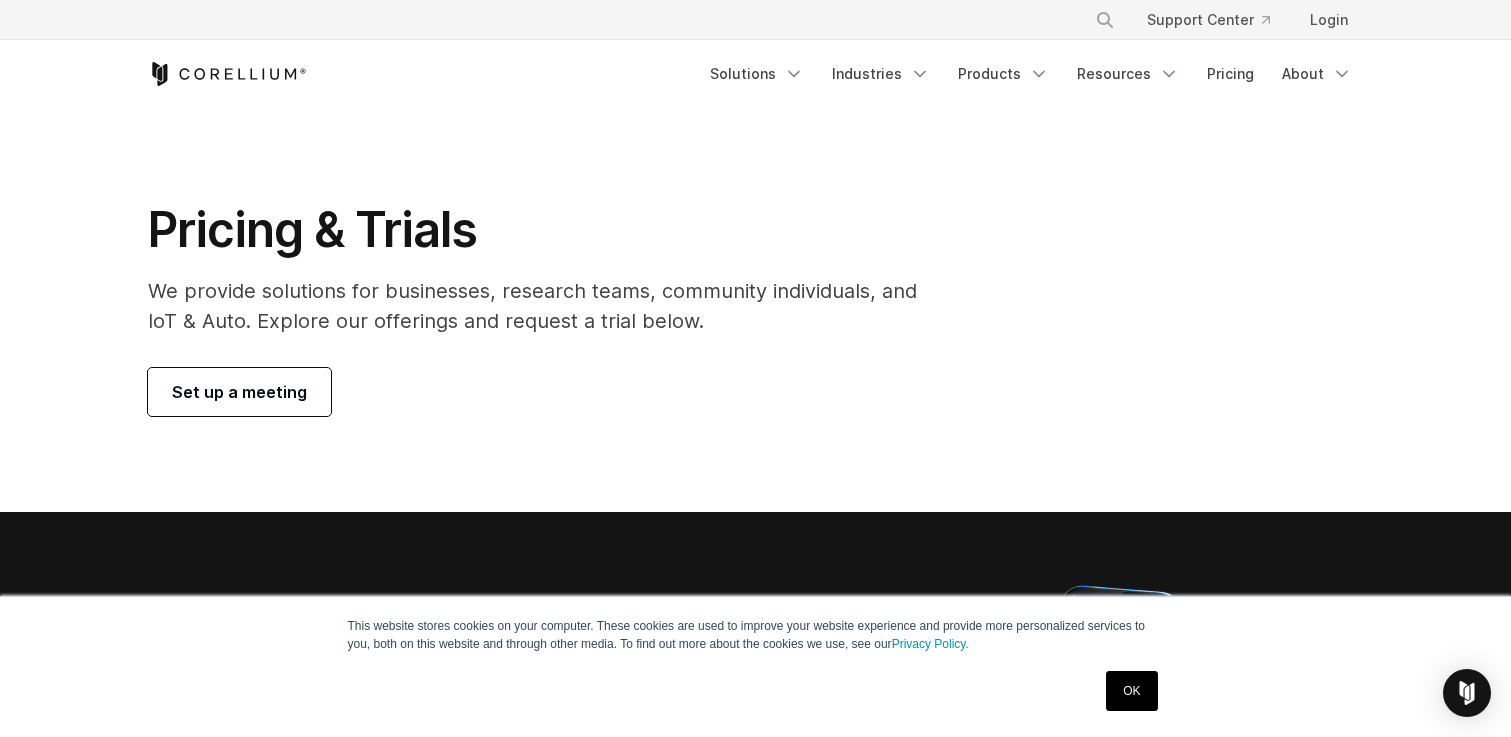 click on "Set up a meeting" at bounding box center [239, 392] 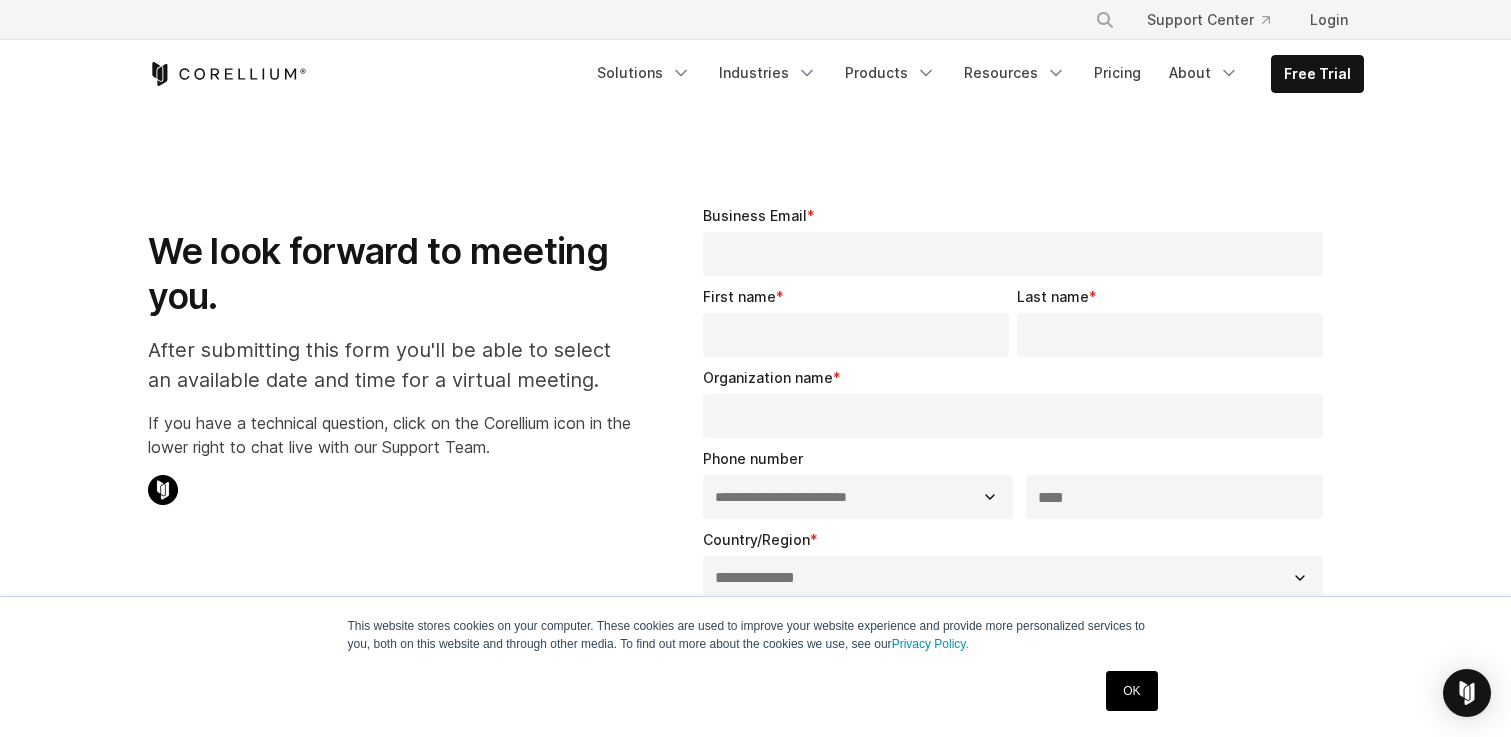 select on "**" 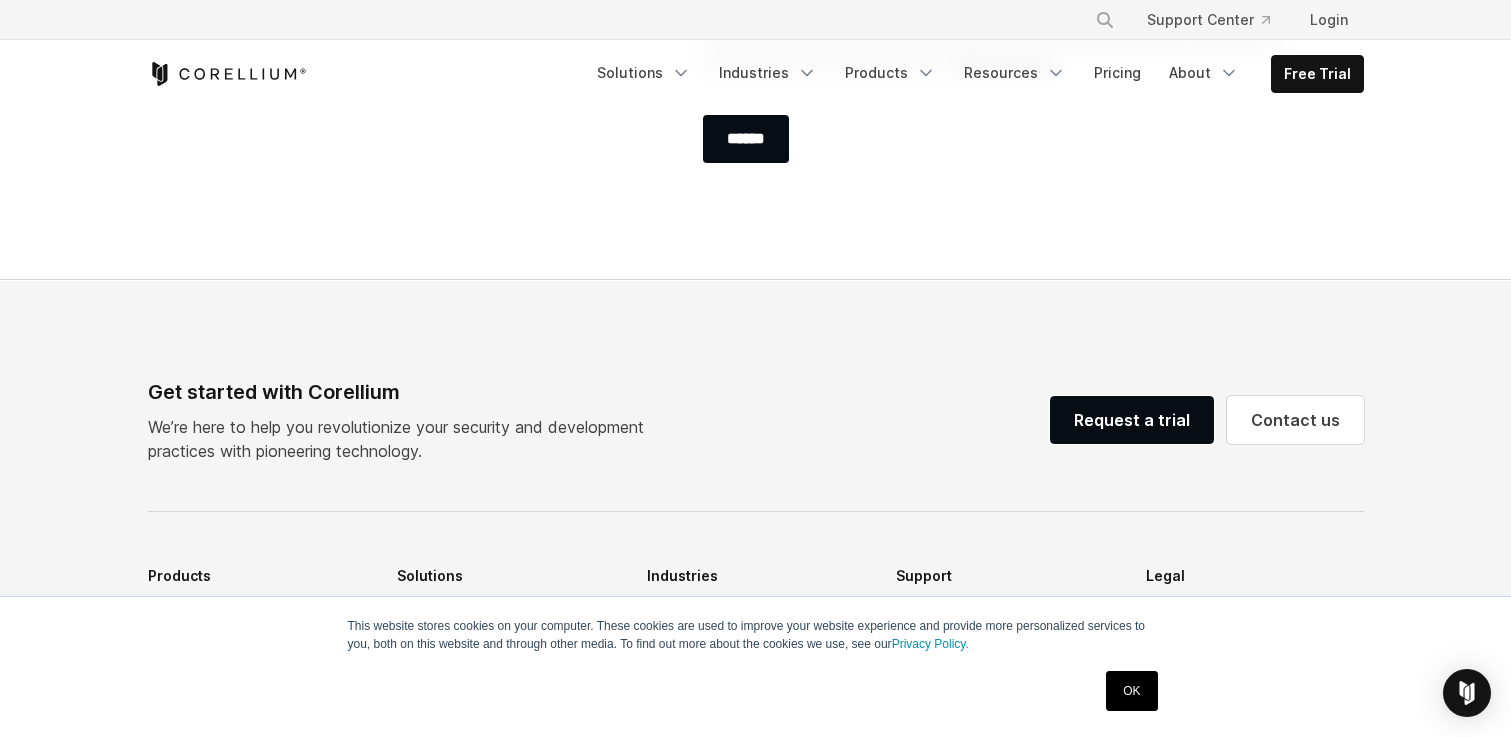 scroll, scrollTop: 1041, scrollLeft: 0, axis: vertical 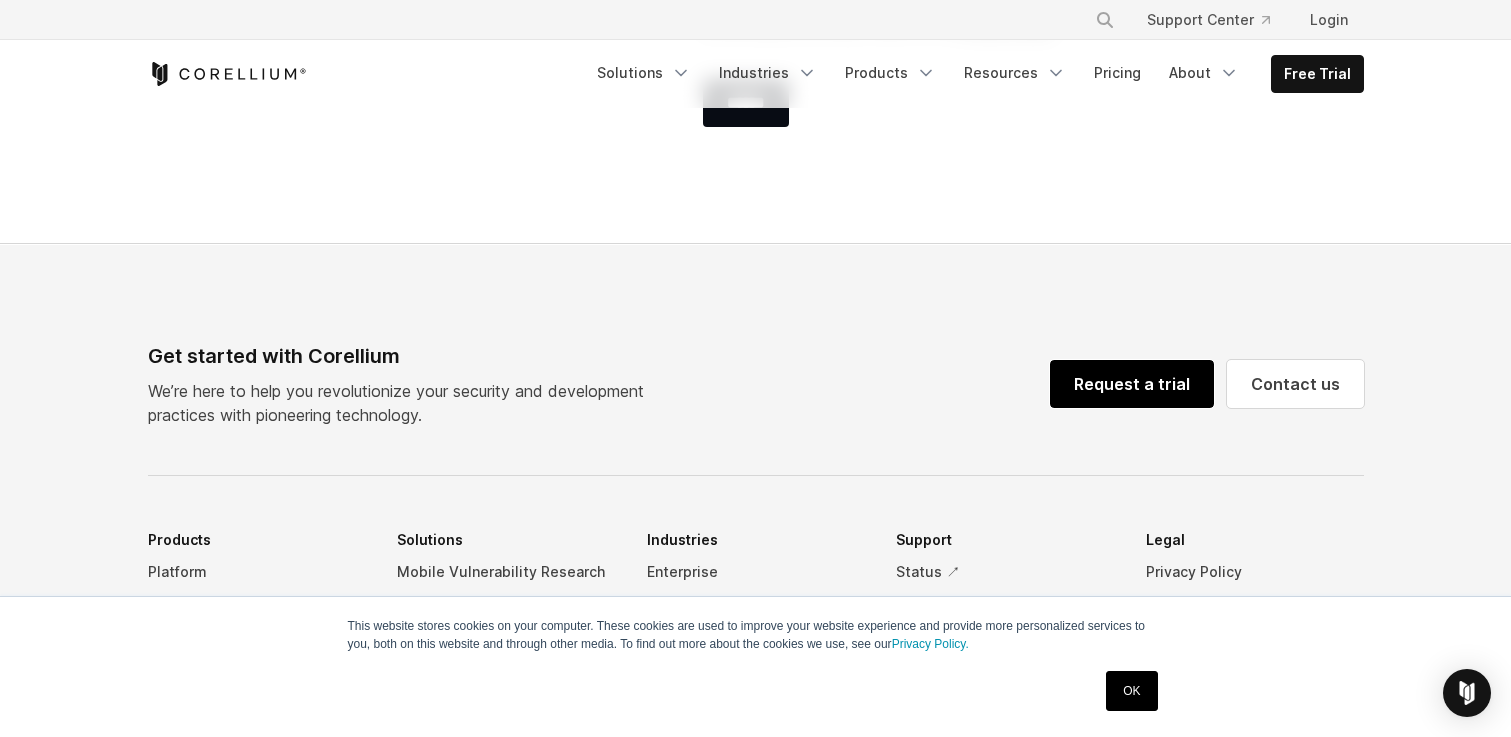 click on "Request a trial" at bounding box center [1132, 384] 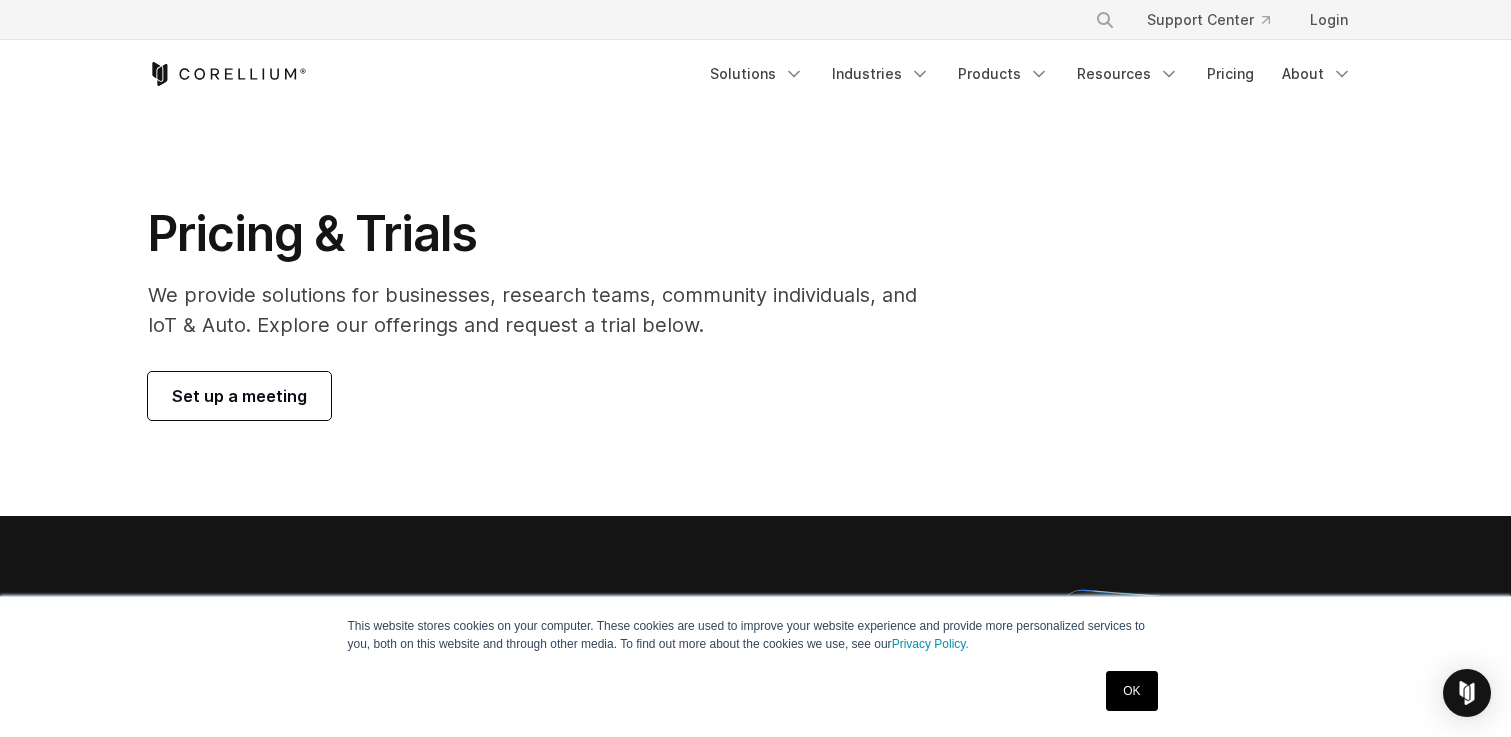 scroll, scrollTop: 0, scrollLeft: 0, axis: both 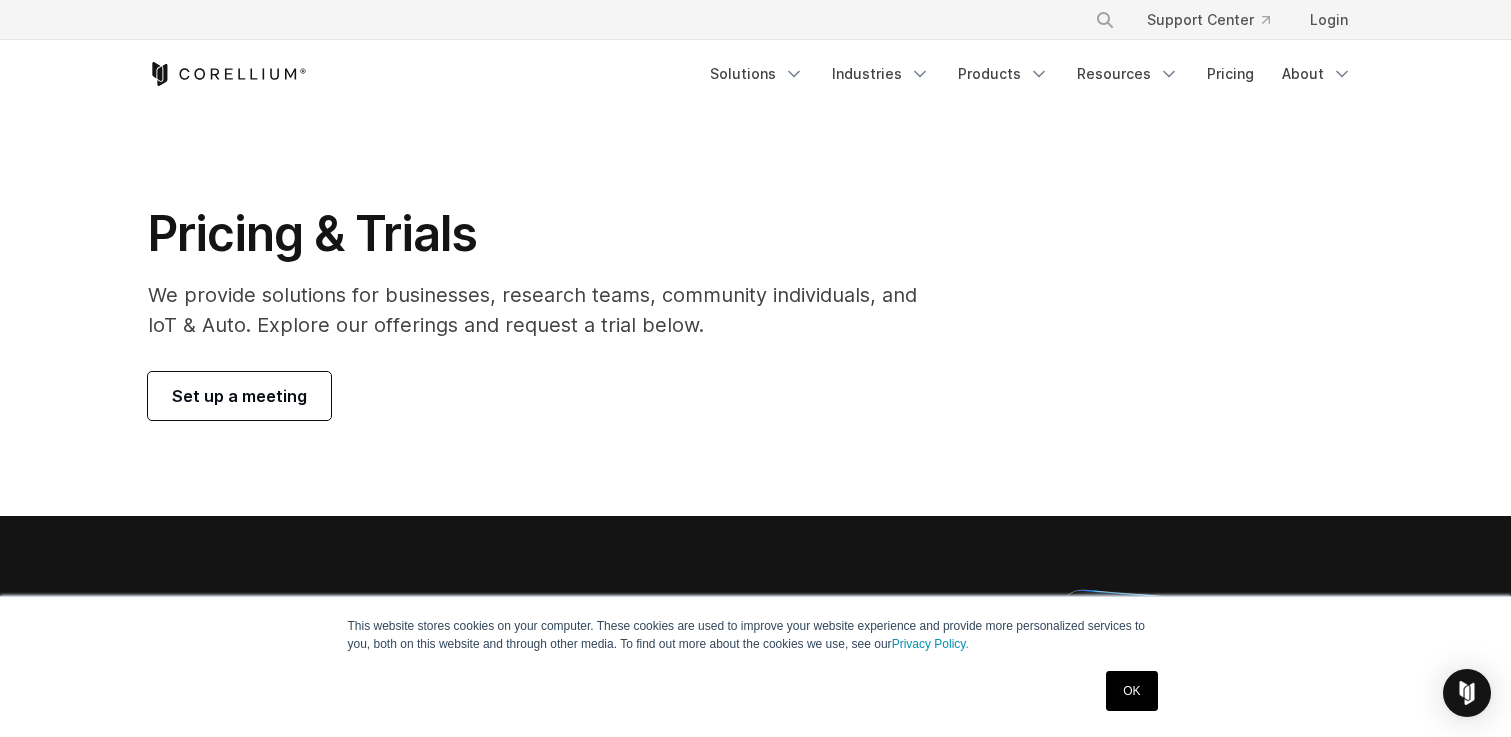 click on "Set up a meeting" at bounding box center [239, 396] 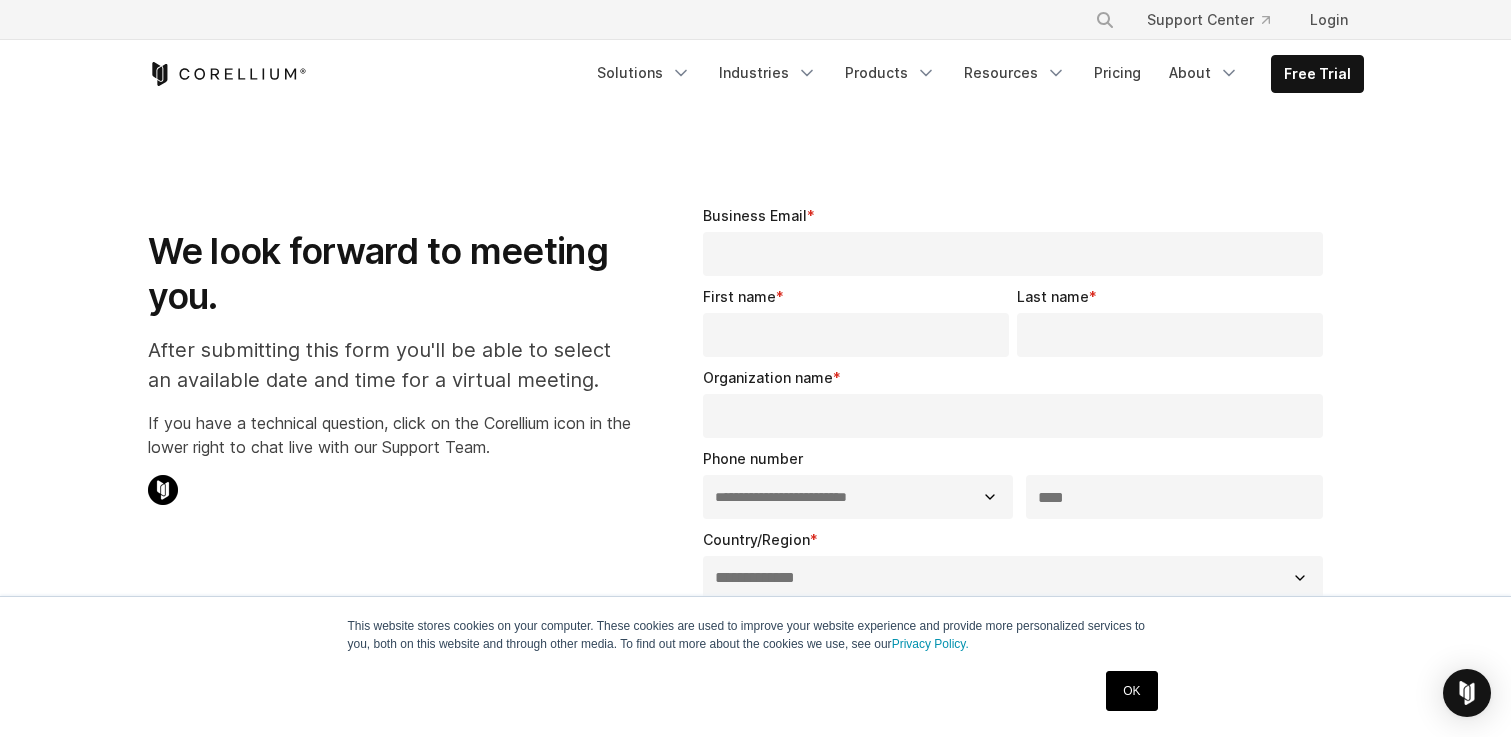 select on "**" 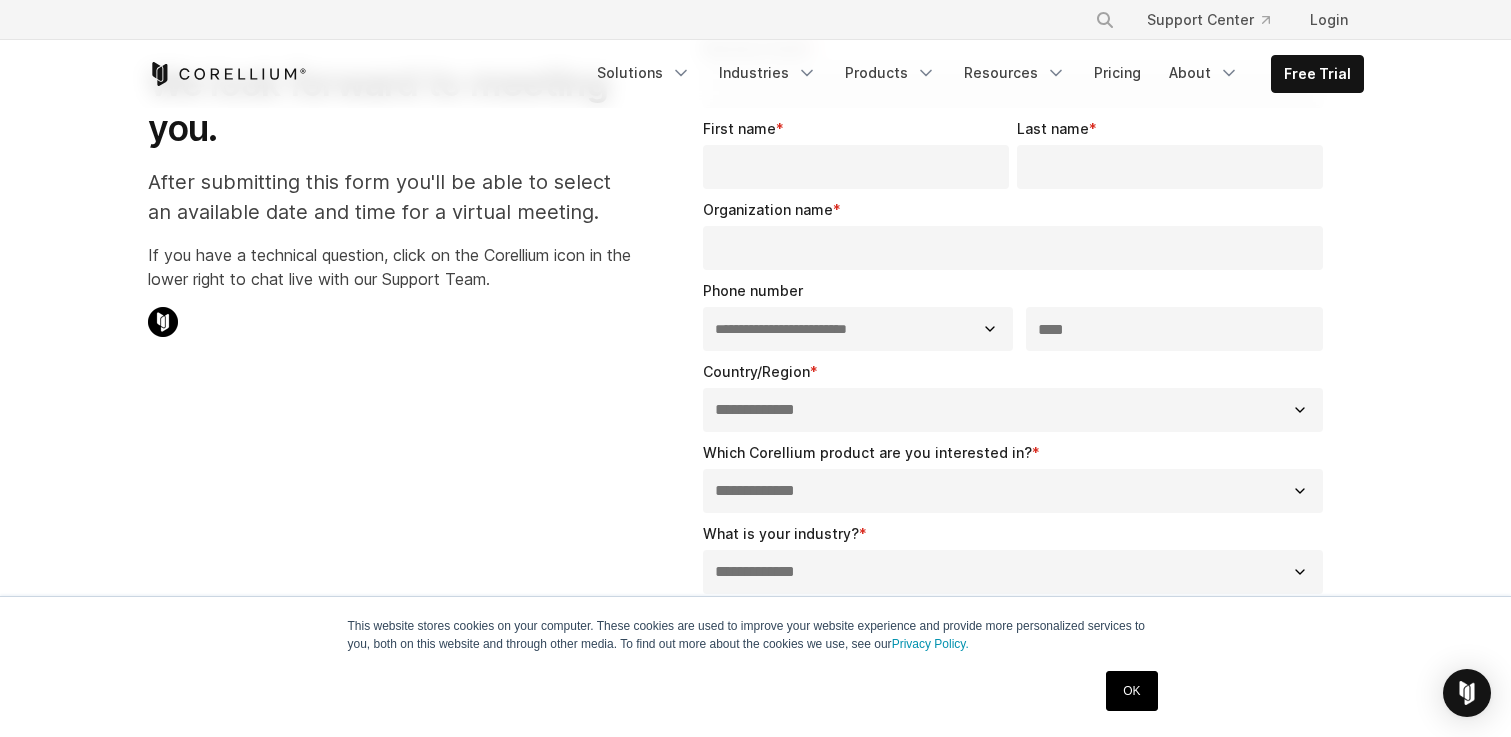 scroll, scrollTop: 0, scrollLeft: 0, axis: both 